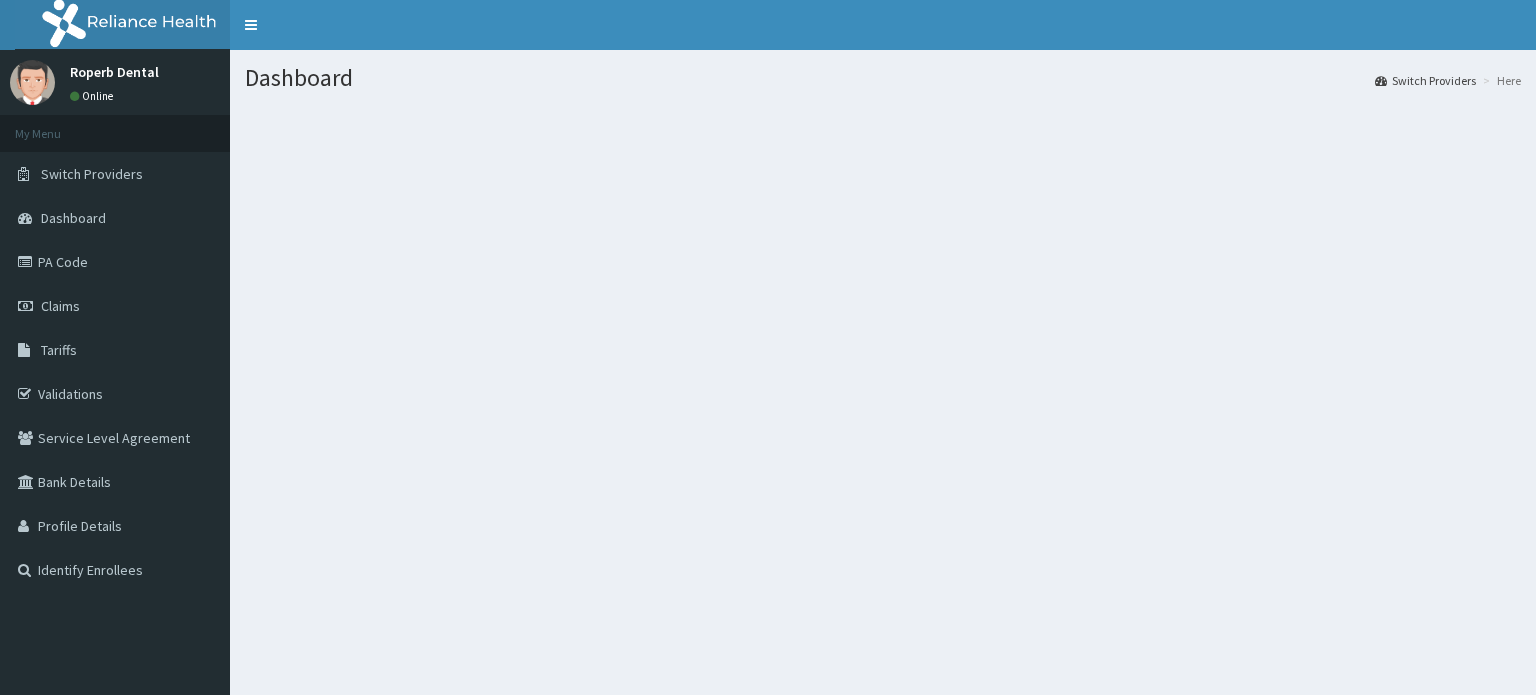 scroll, scrollTop: 0, scrollLeft: 0, axis: both 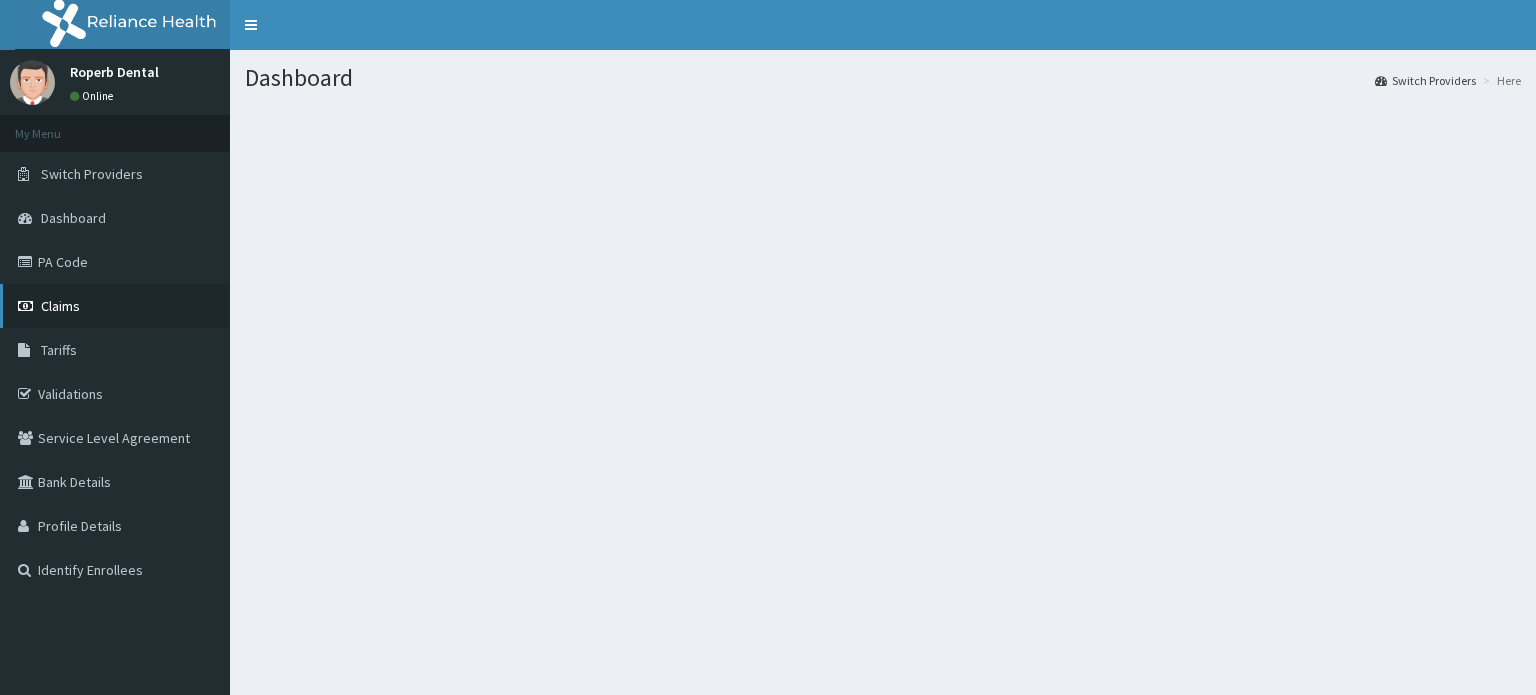 click on "Claims" at bounding box center [60, 306] 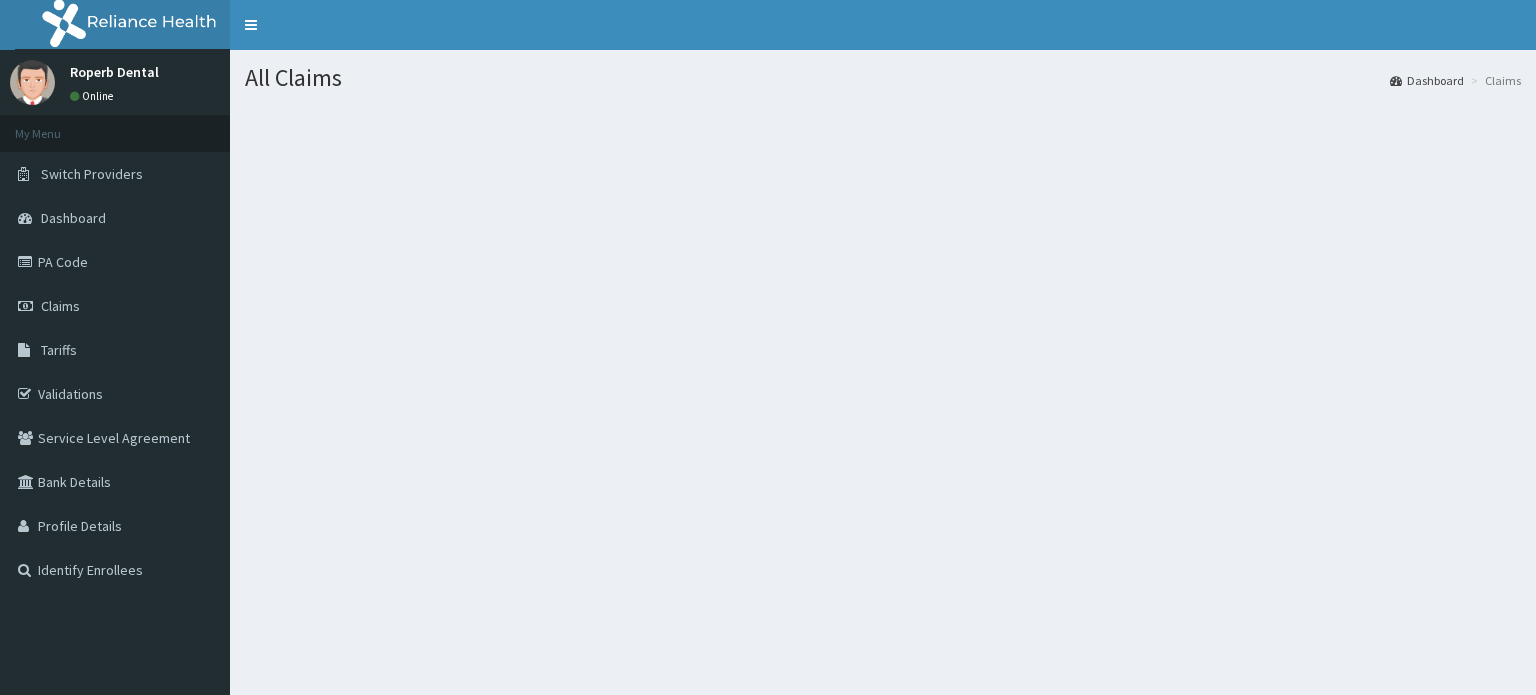 scroll, scrollTop: 0, scrollLeft: 0, axis: both 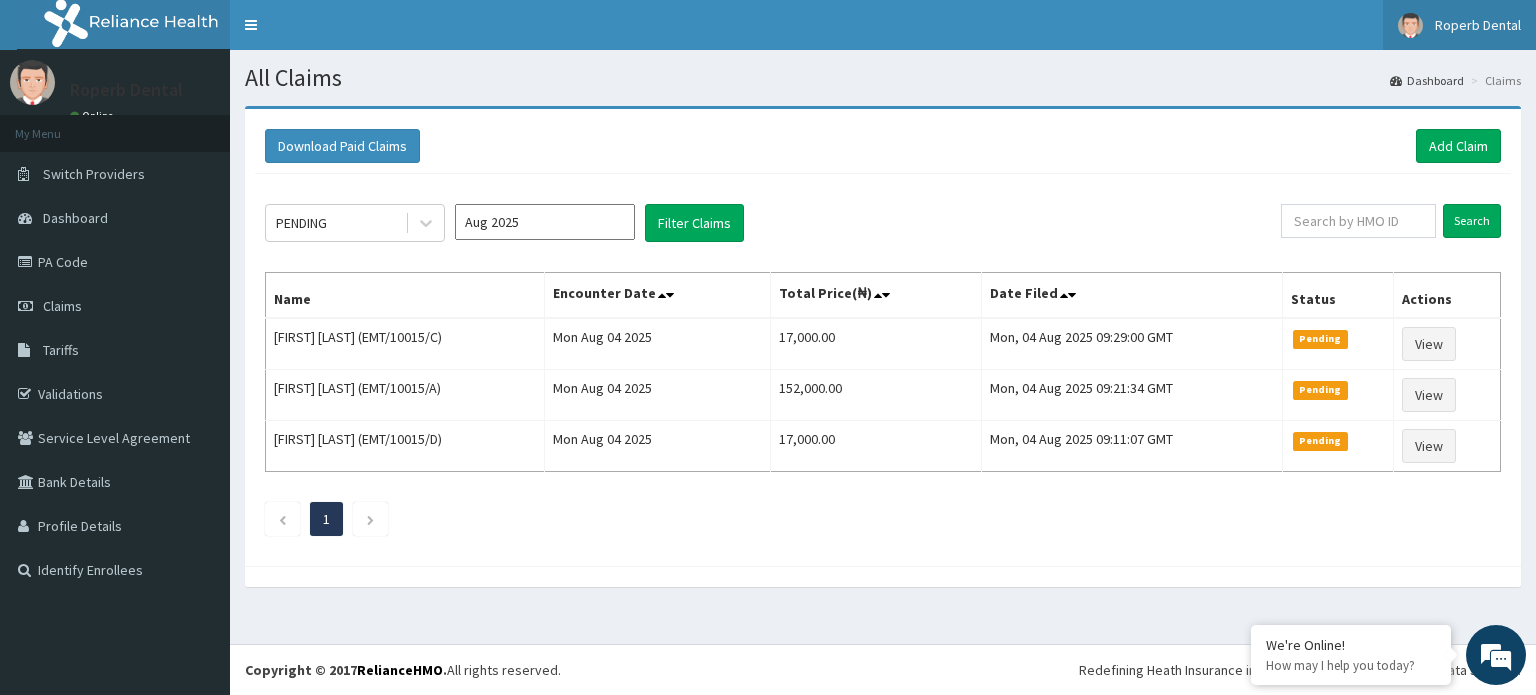 click on "Roperb Dental" at bounding box center [1478, 25] 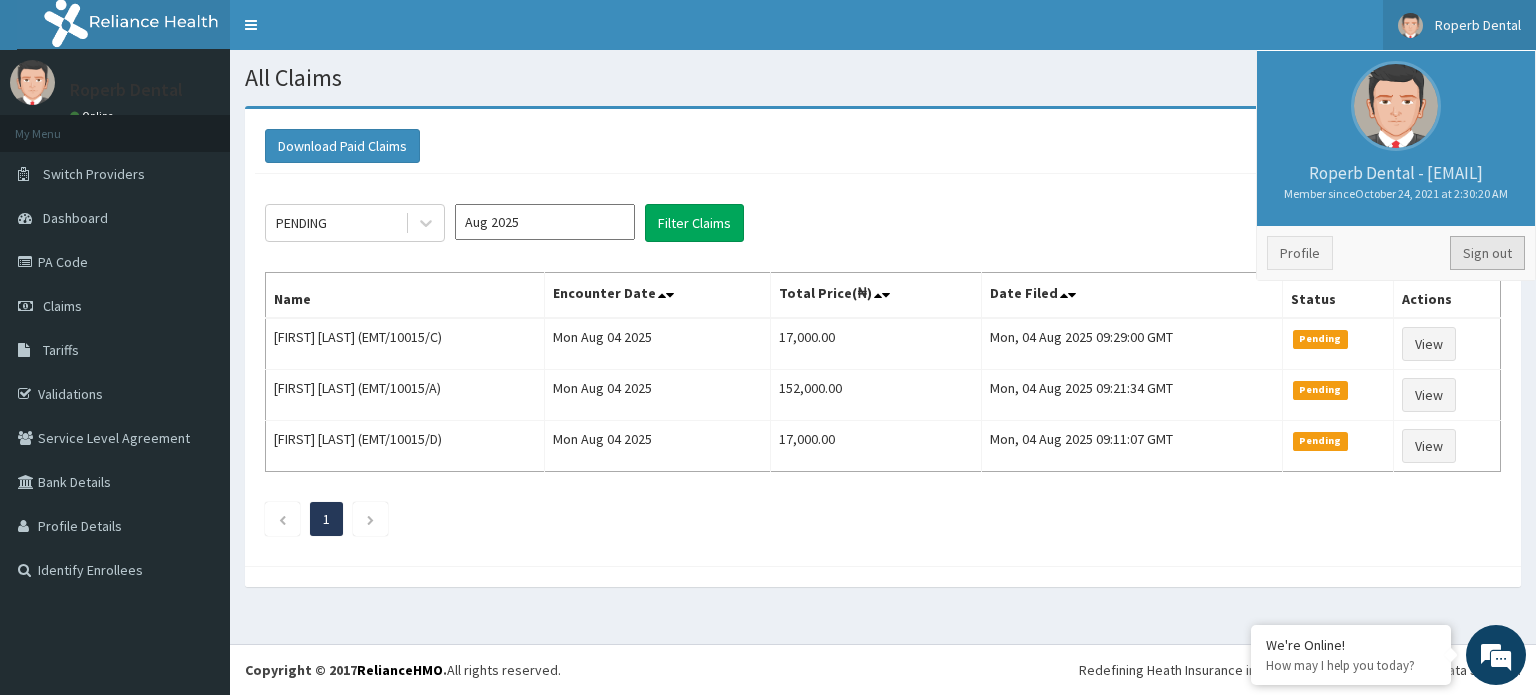 click on "Sign out" at bounding box center (1487, 253) 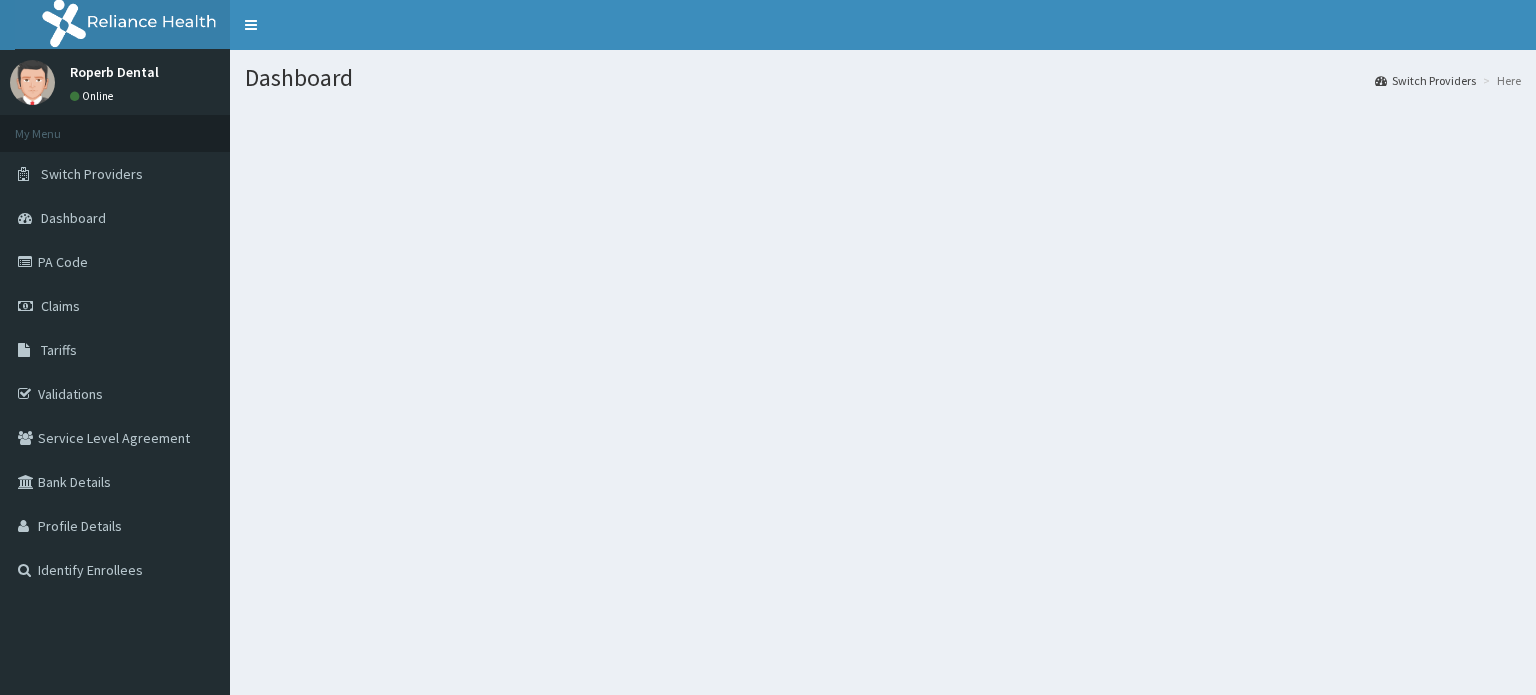 scroll, scrollTop: 0, scrollLeft: 0, axis: both 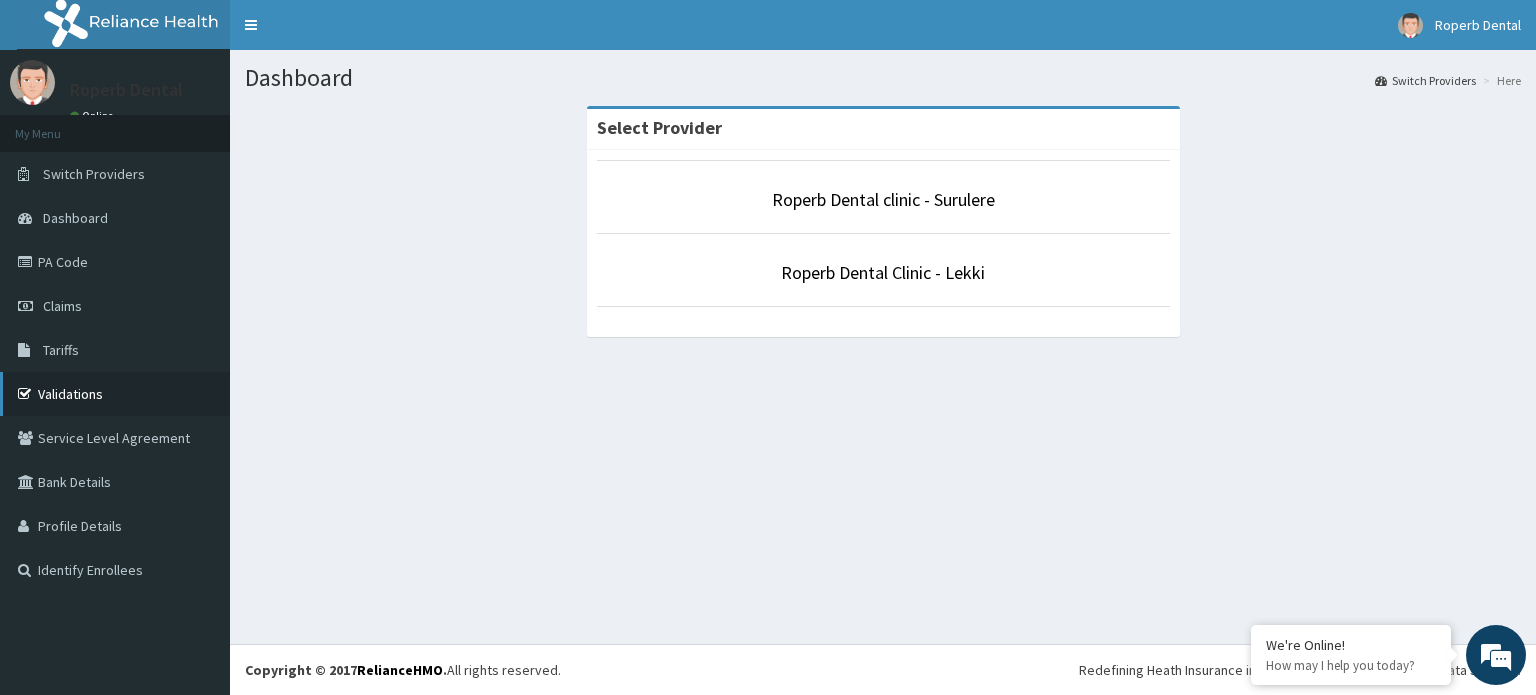 click on "Validations" at bounding box center (115, 394) 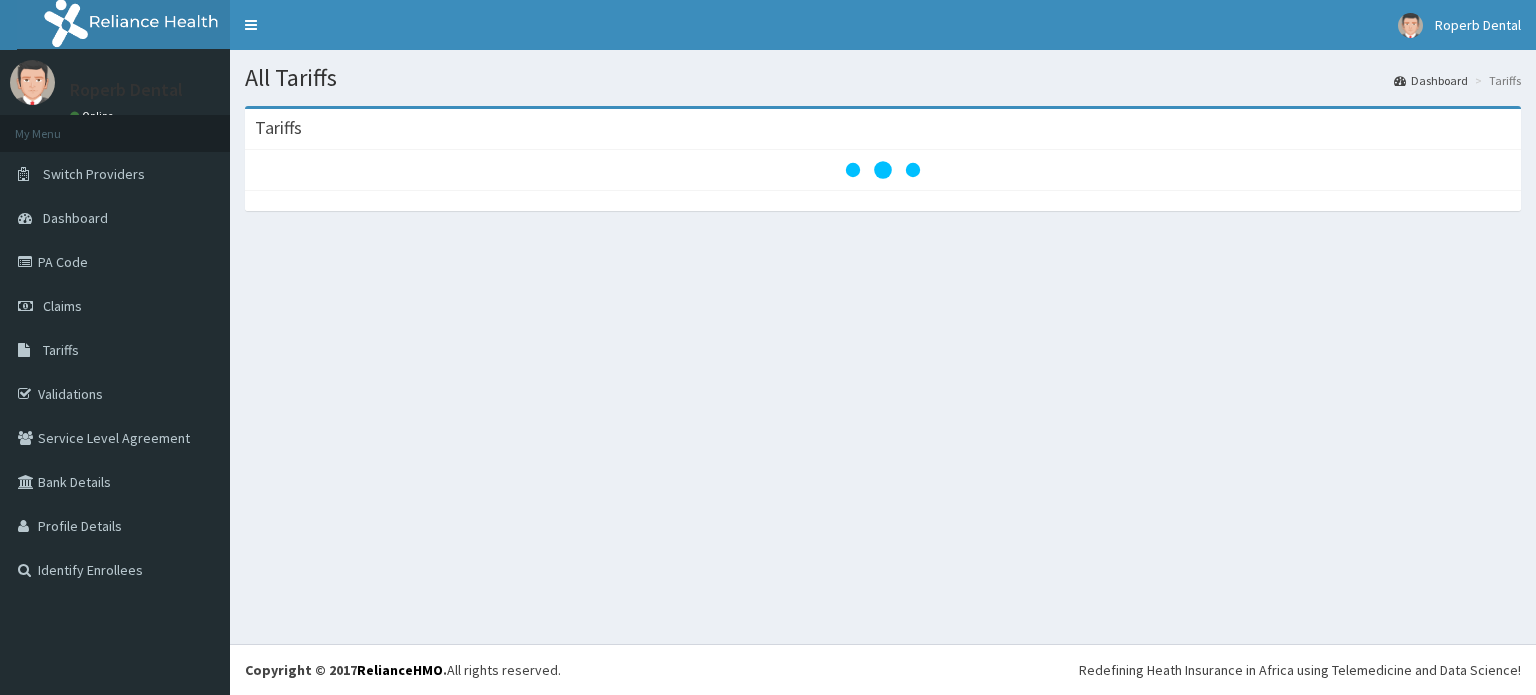 scroll, scrollTop: 0, scrollLeft: 0, axis: both 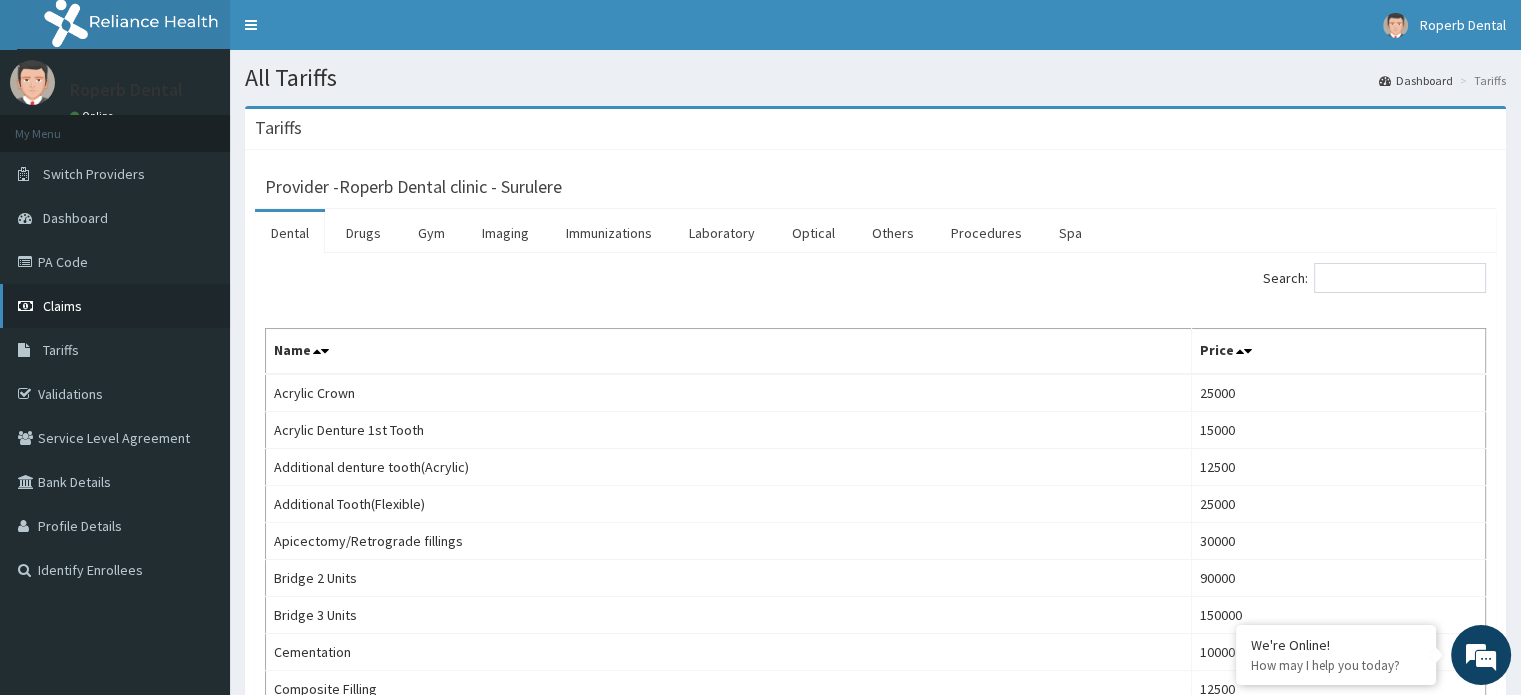 click on "Claims" at bounding box center [115, 306] 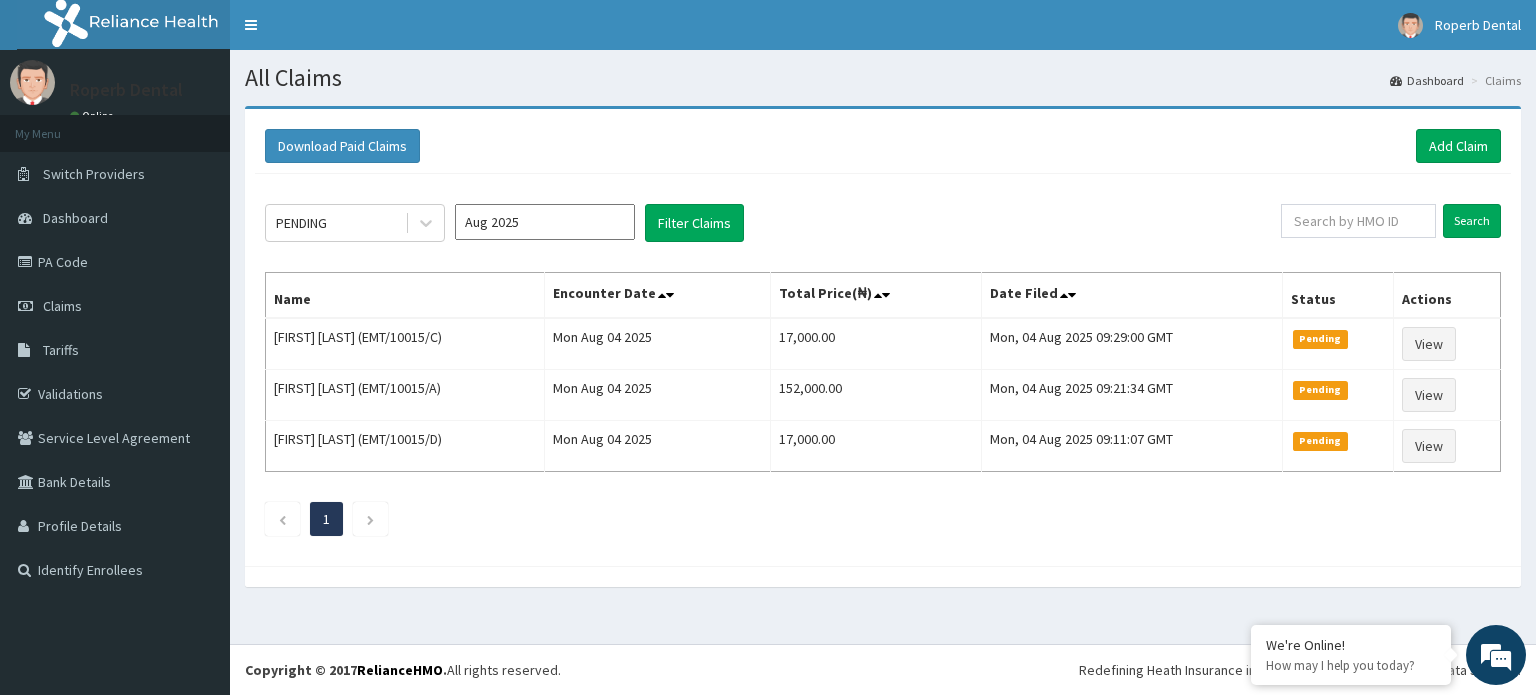 scroll, scrollTop: 0, scrollLeft: 0, axis: both 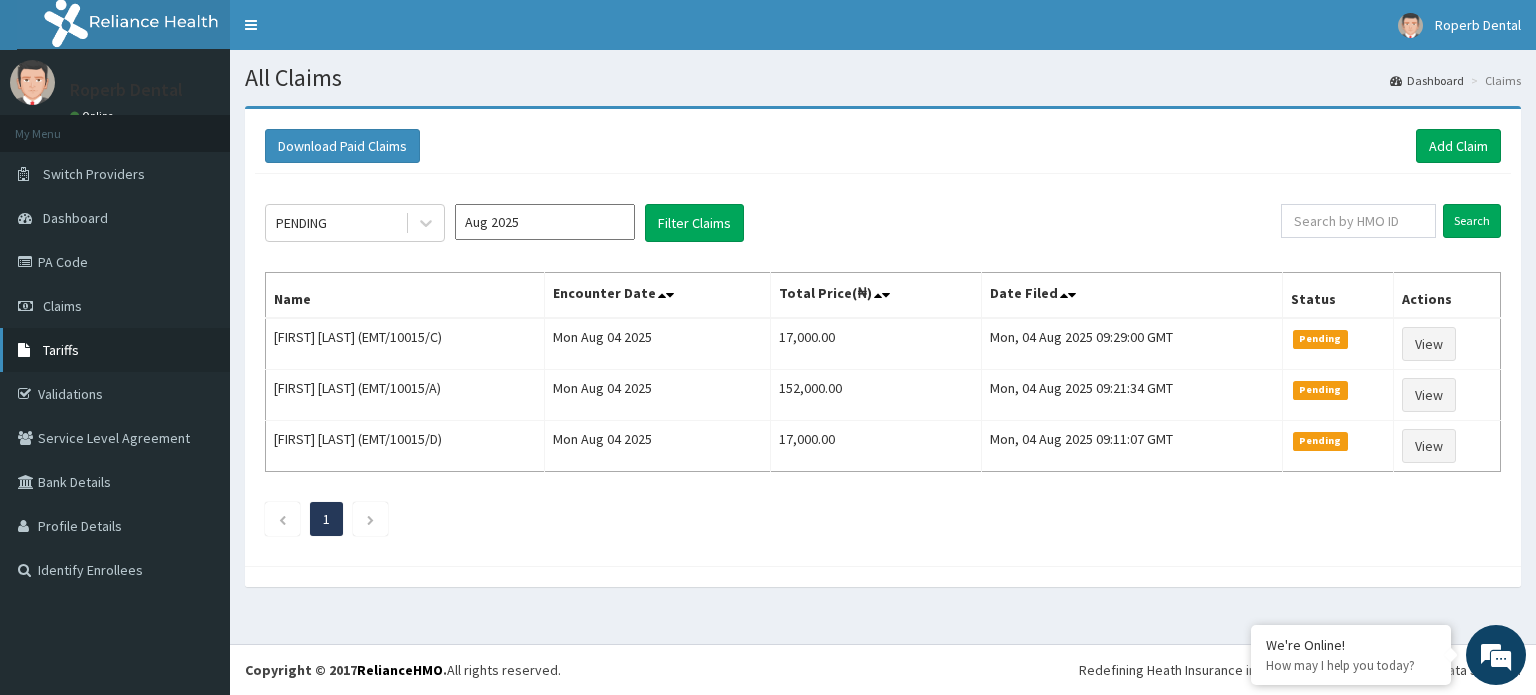 click on "Tariffs" at bounding box center (61, 350) 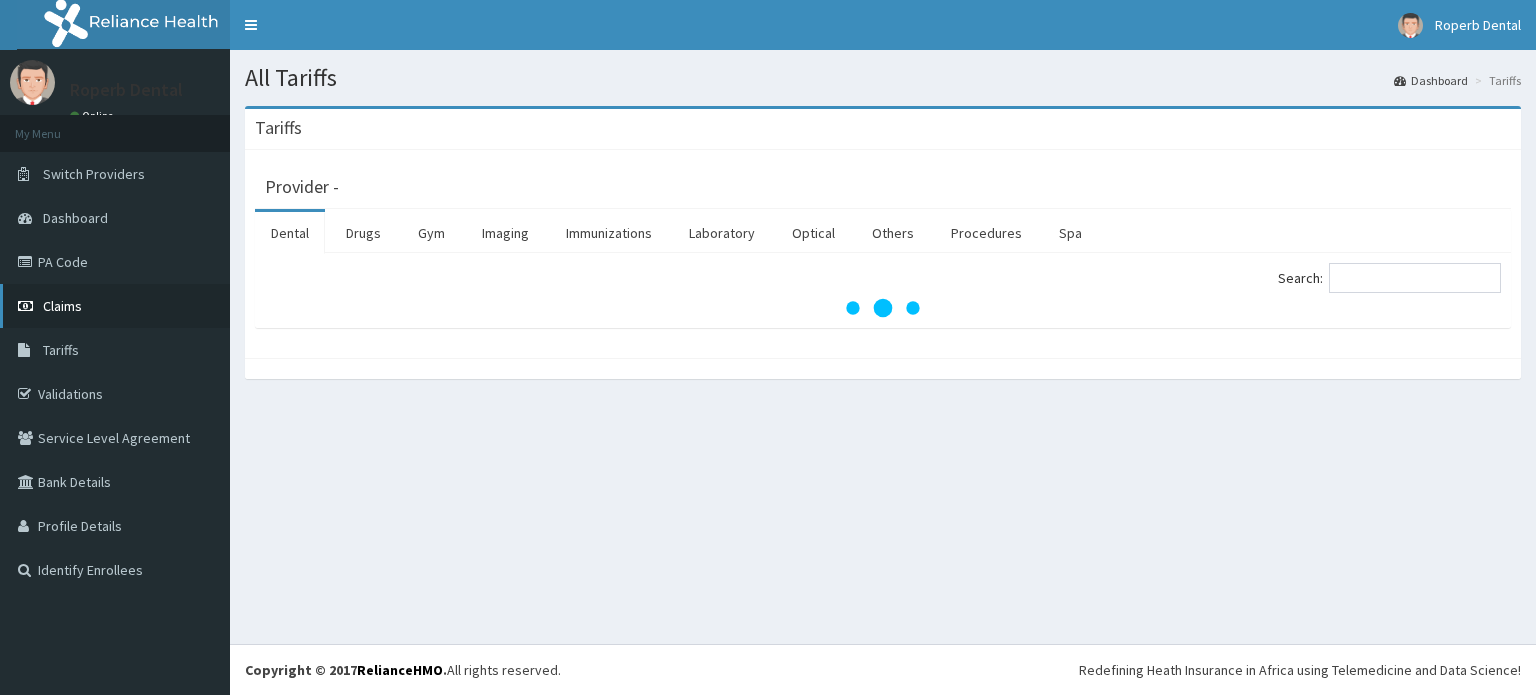 scroll, scrollTop: 0, scrollLeft: 0, axis: both 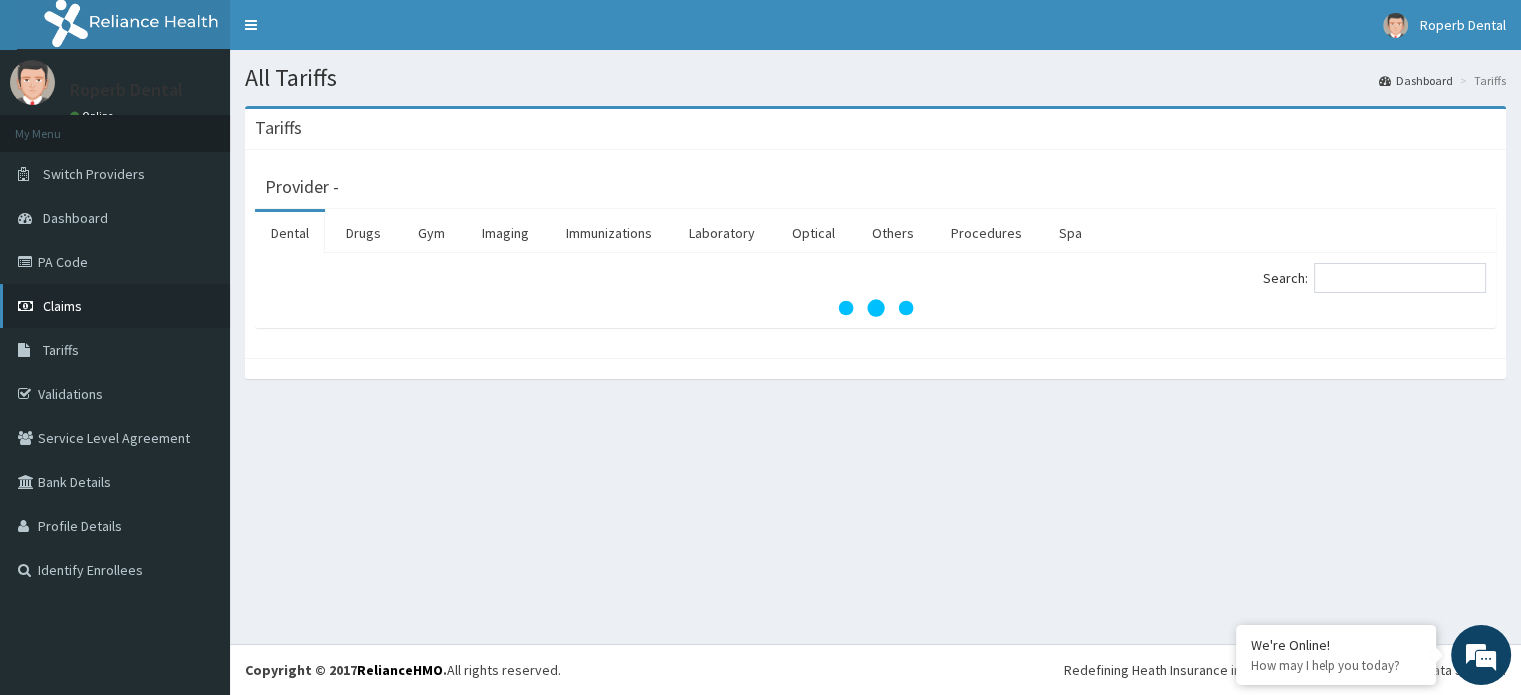 click on "Claims" at bounding box center (115, 306) 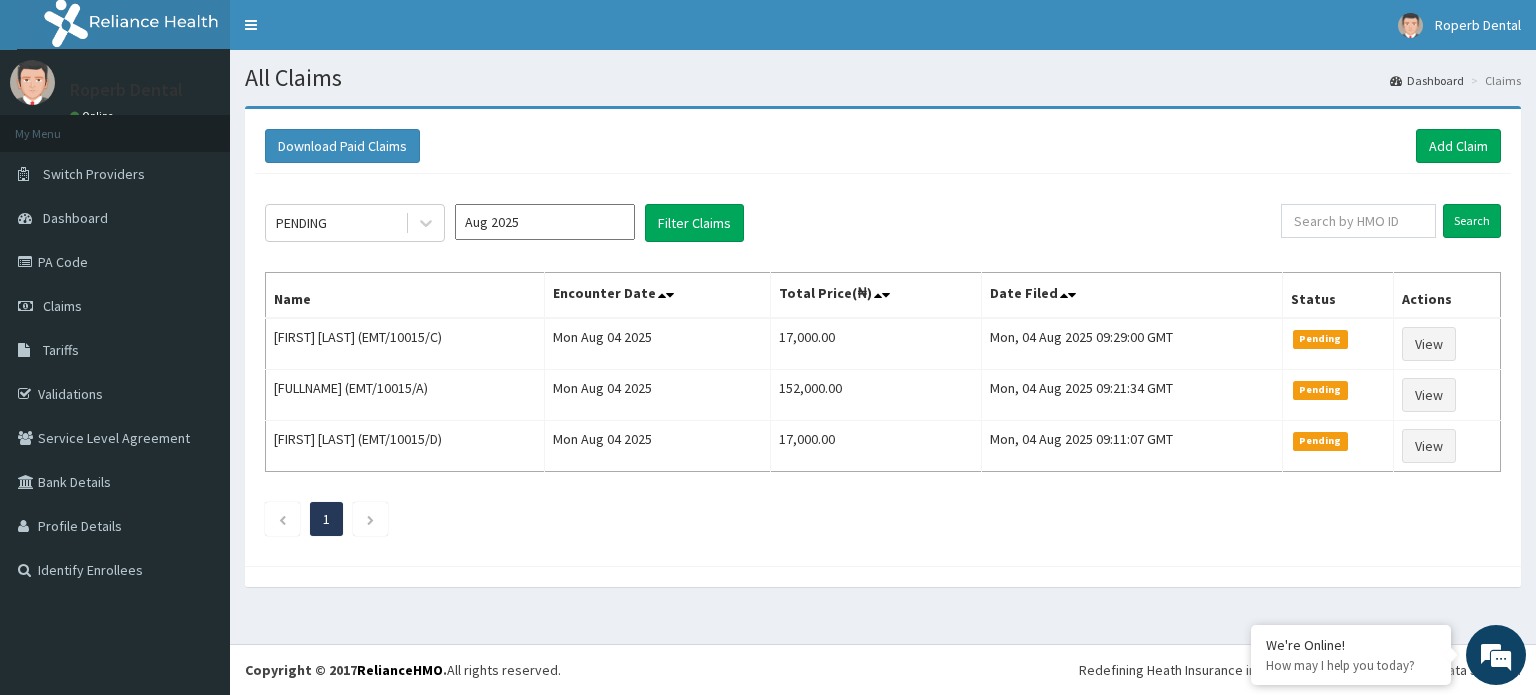 scroll, scrollTop: 0, scrollLeft: 0, axis: both 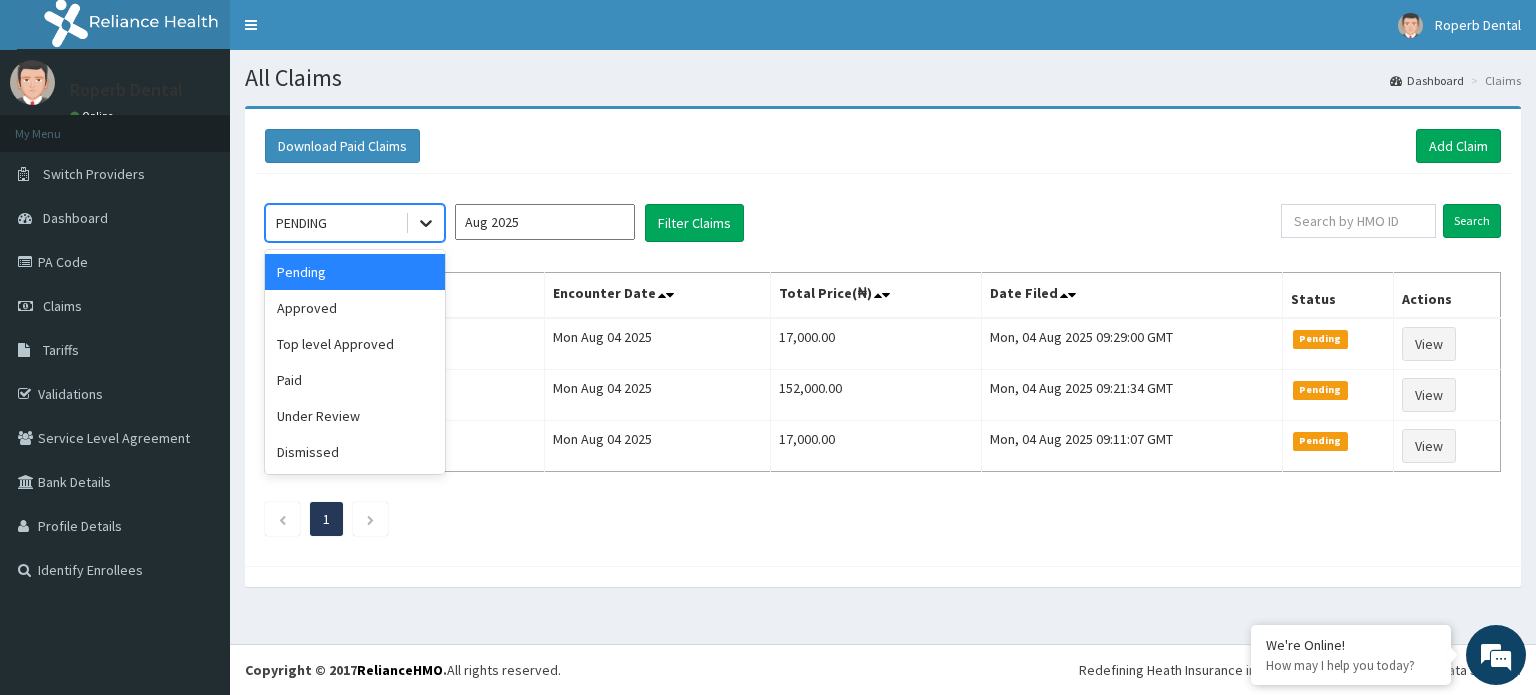 click at bounding box center [426, 223] 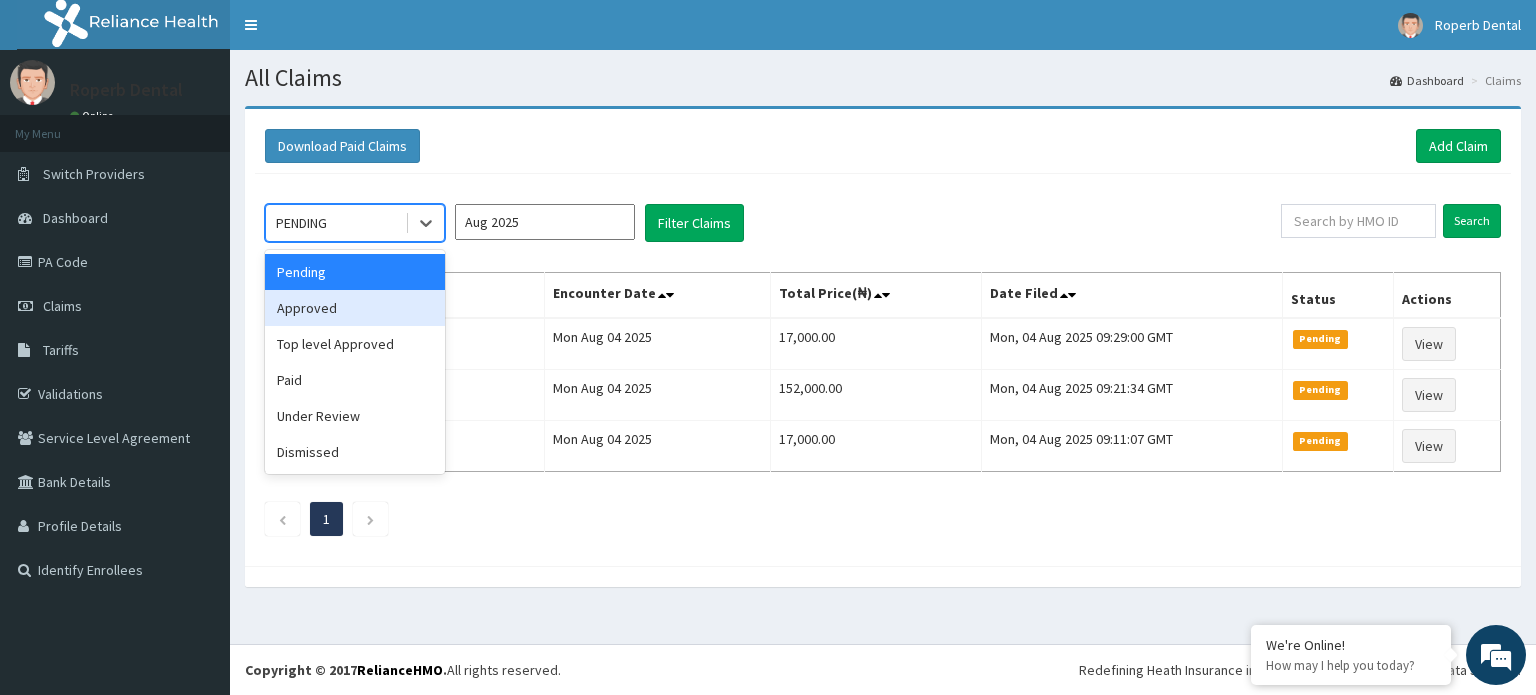 click on "Approved" at bounding box center [355, 308] 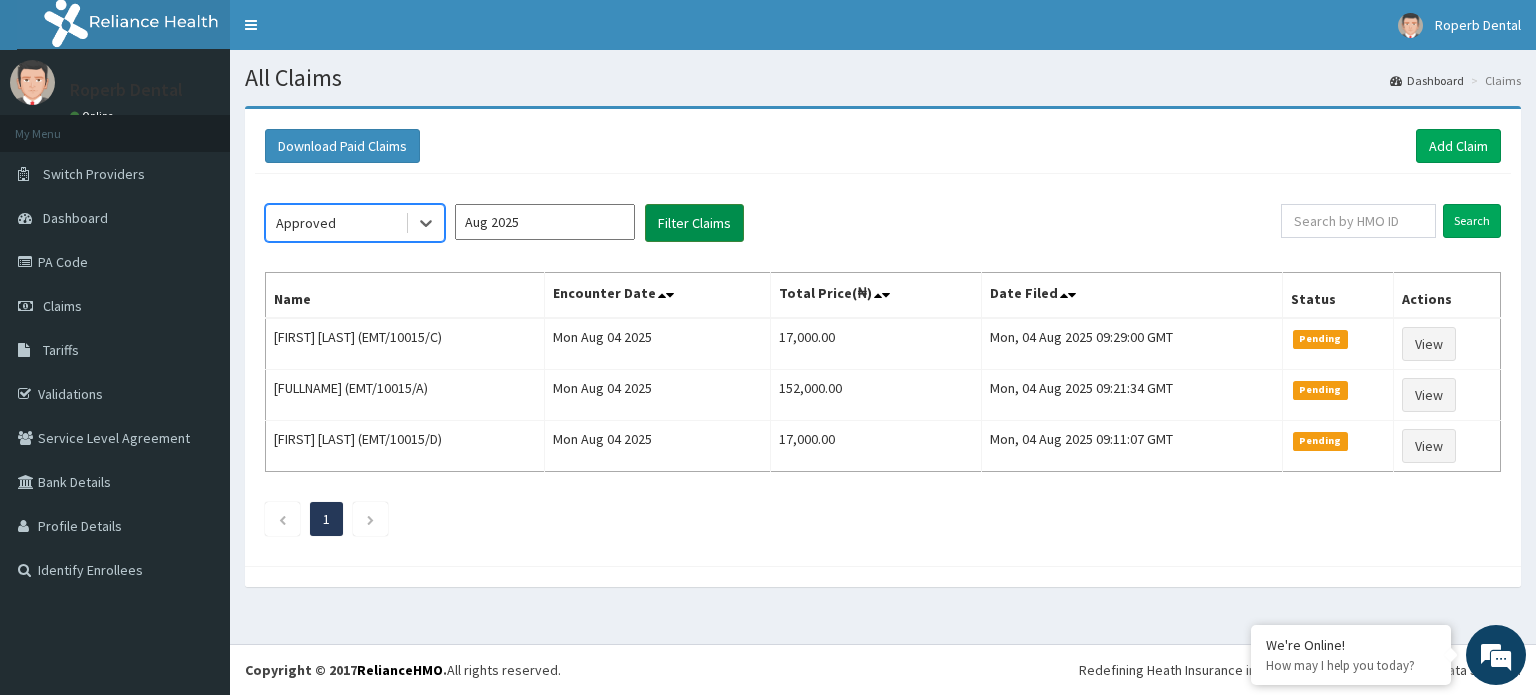 scroll, scrollTop: 0, scrollLeft: 0, axis: both 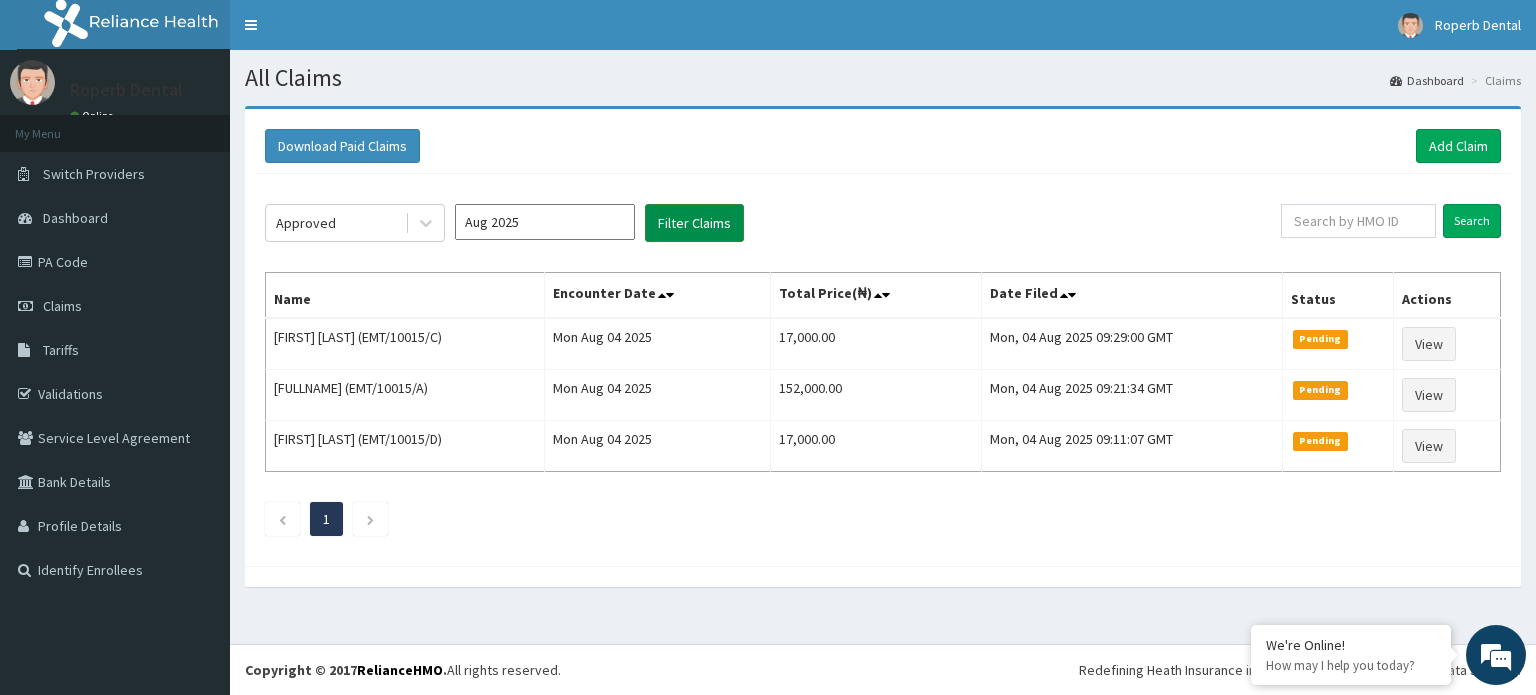 click on "Filter Claims" at bounding box center (694, 223) 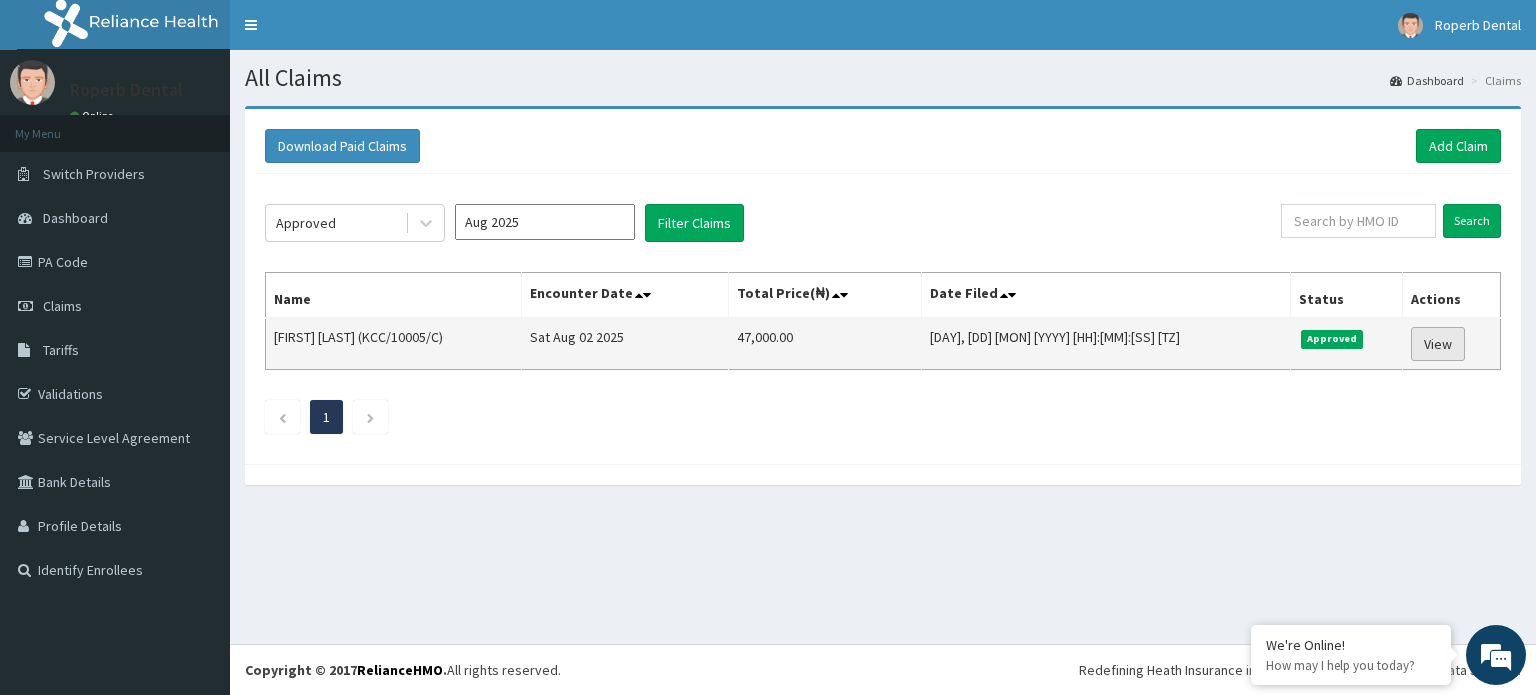 click on "View" at bounding box center (1438, 344) 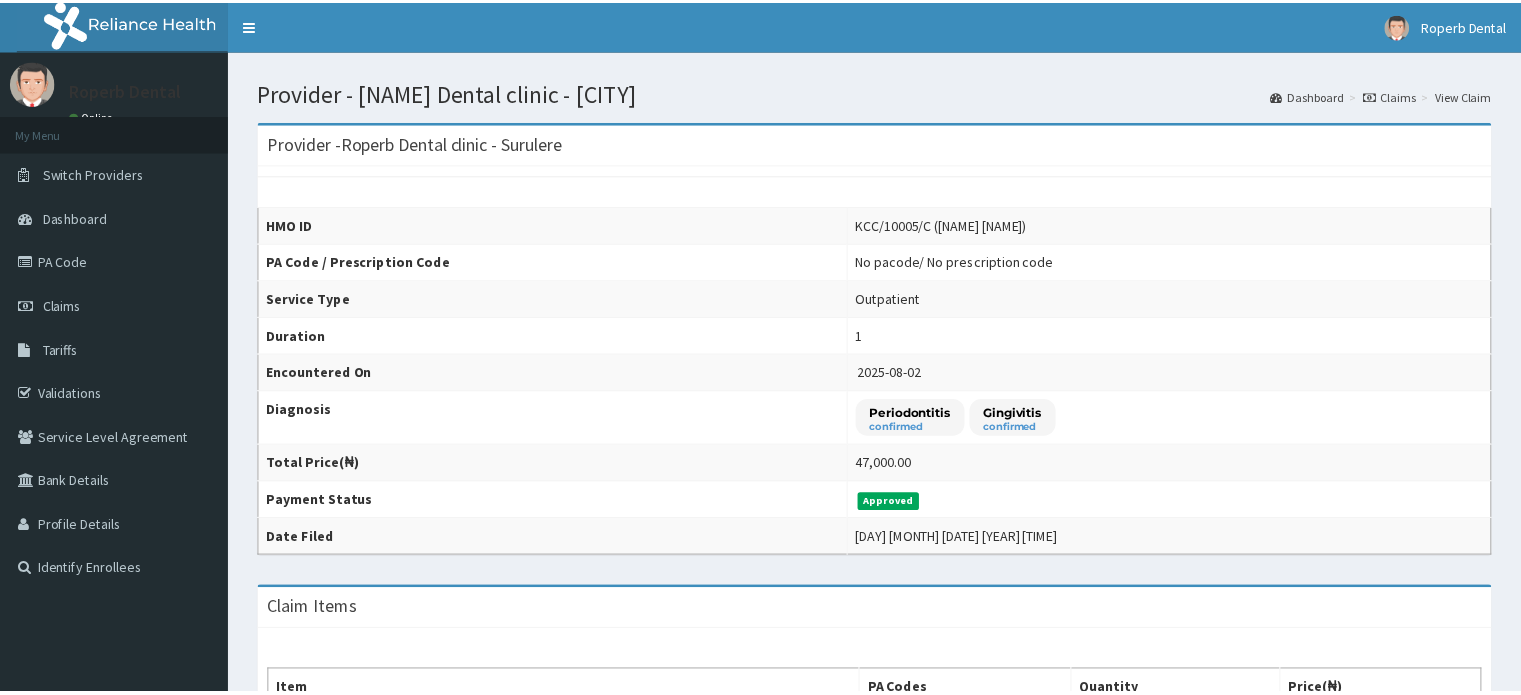 scroll, scrollTop: 0, scrollLeft: 0, axis: both 